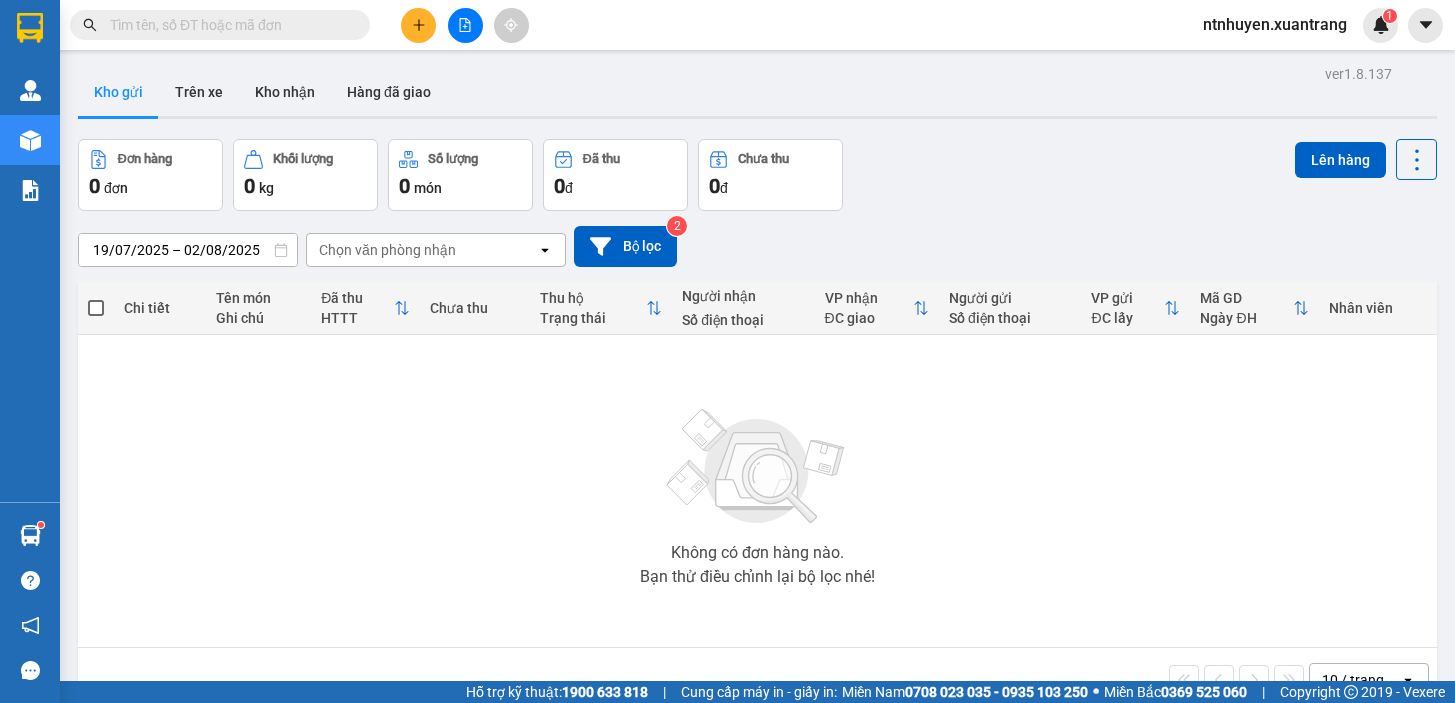 scroll, scrollTop: 0, scrollLeft: 0, axis: both 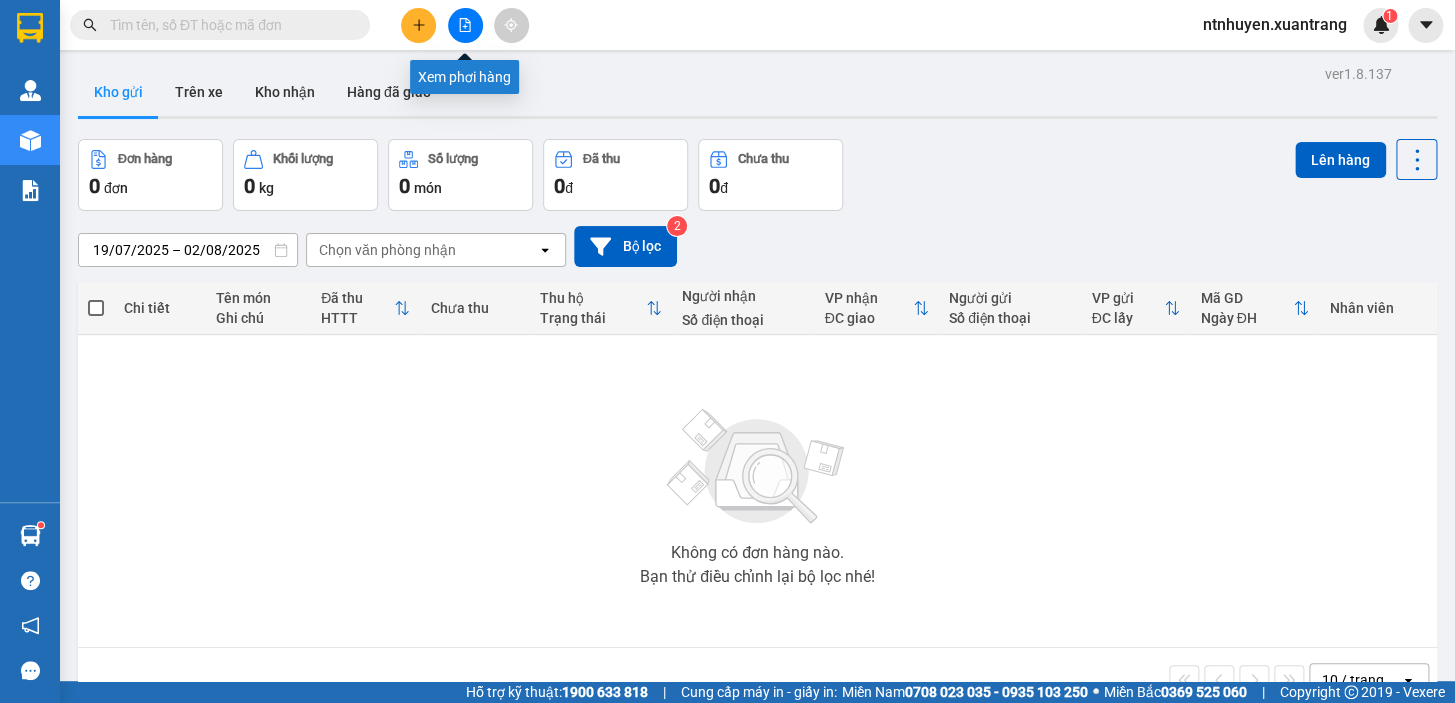 click at bounding box center (465, 25) 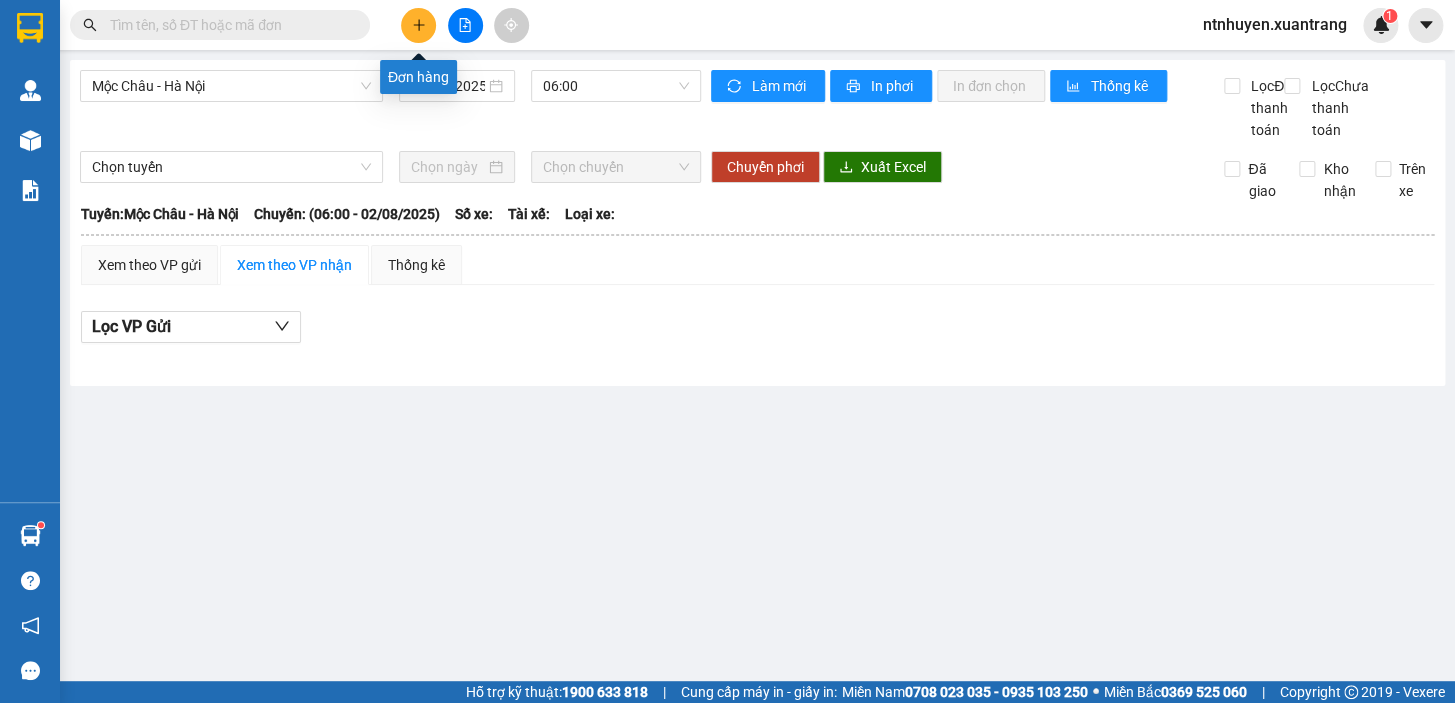 click at bounding box center (418, 25) 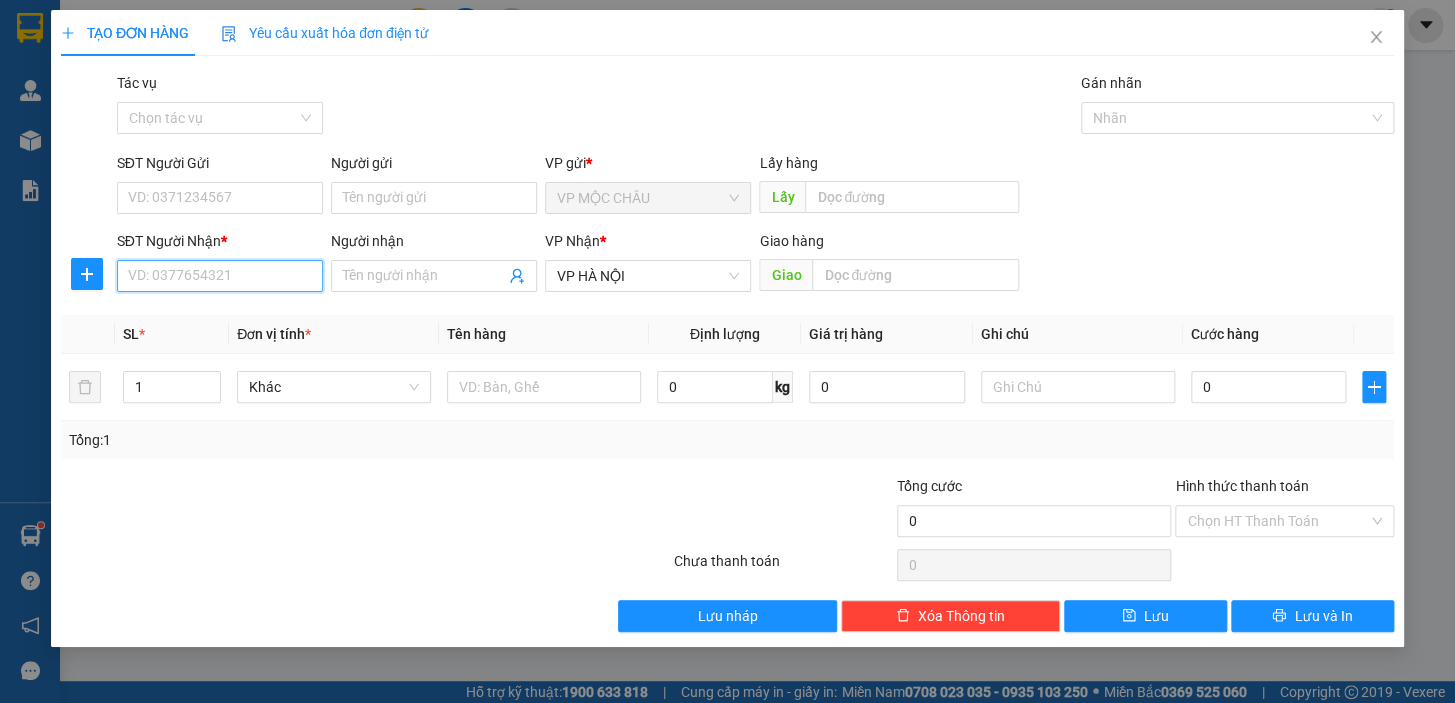 click on "SĐT Người Nhận  *" at bounding box center [220, 276] 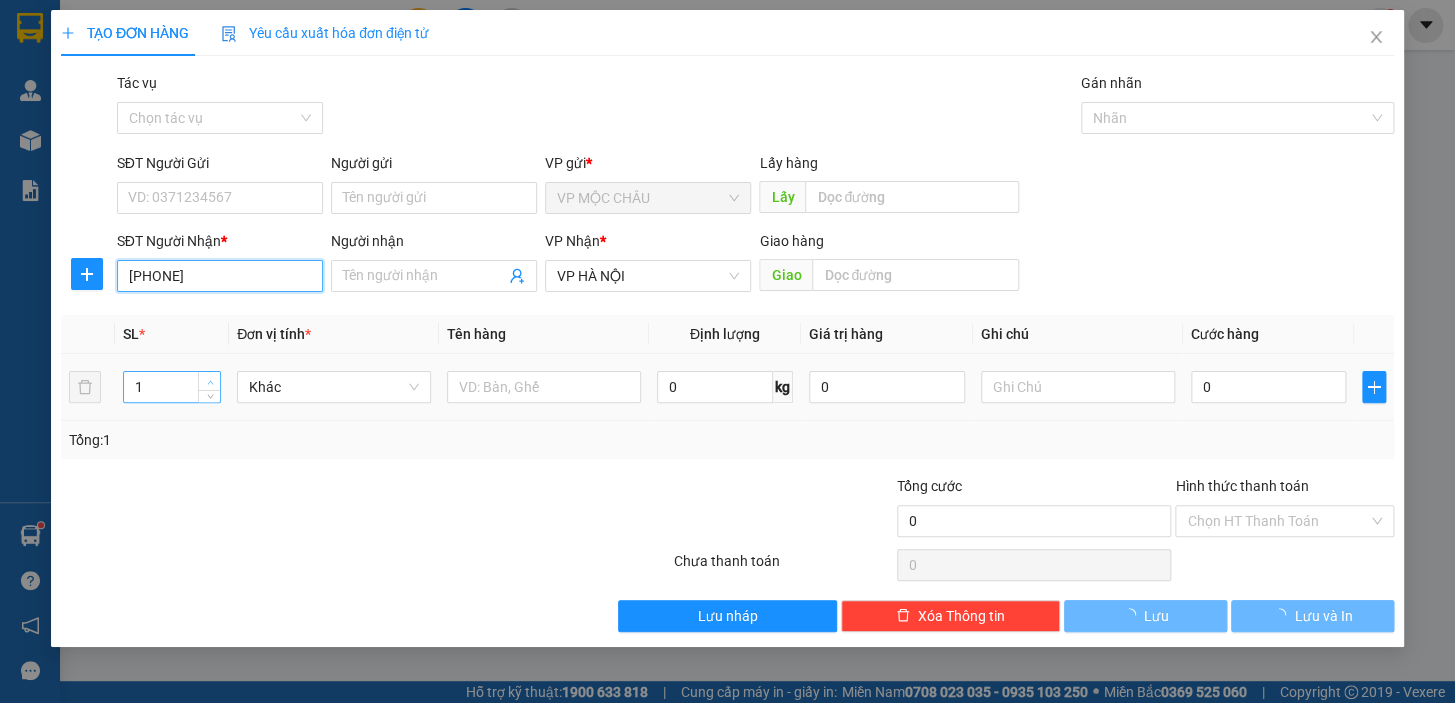 type on "[PHONE]" 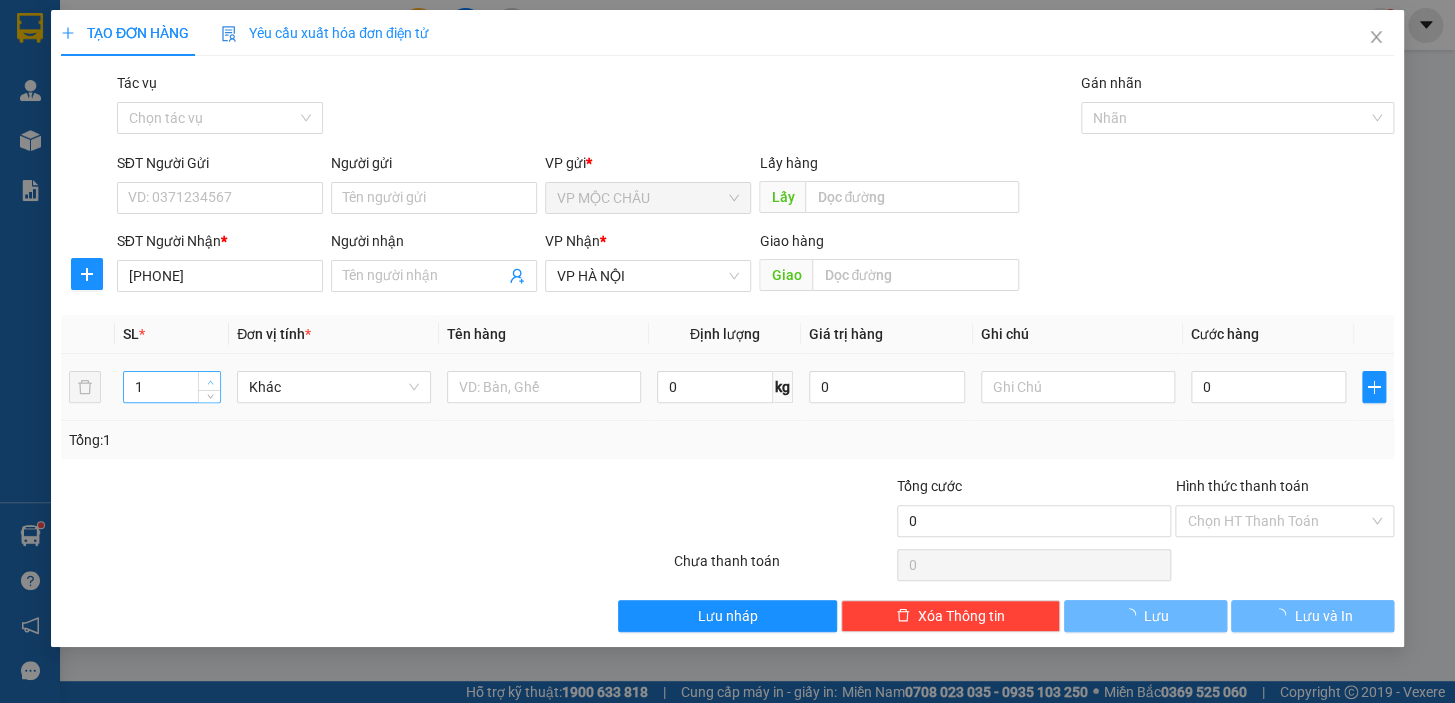 type on "2" 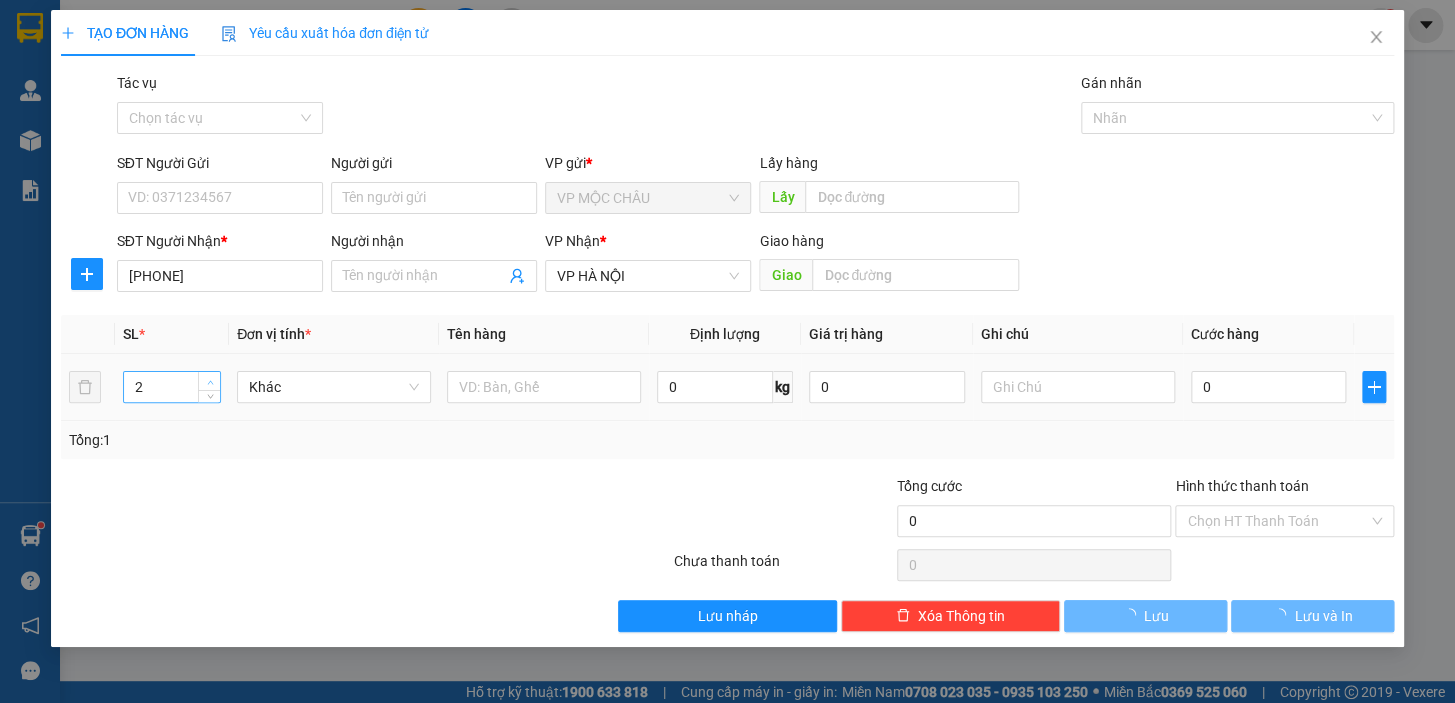 click 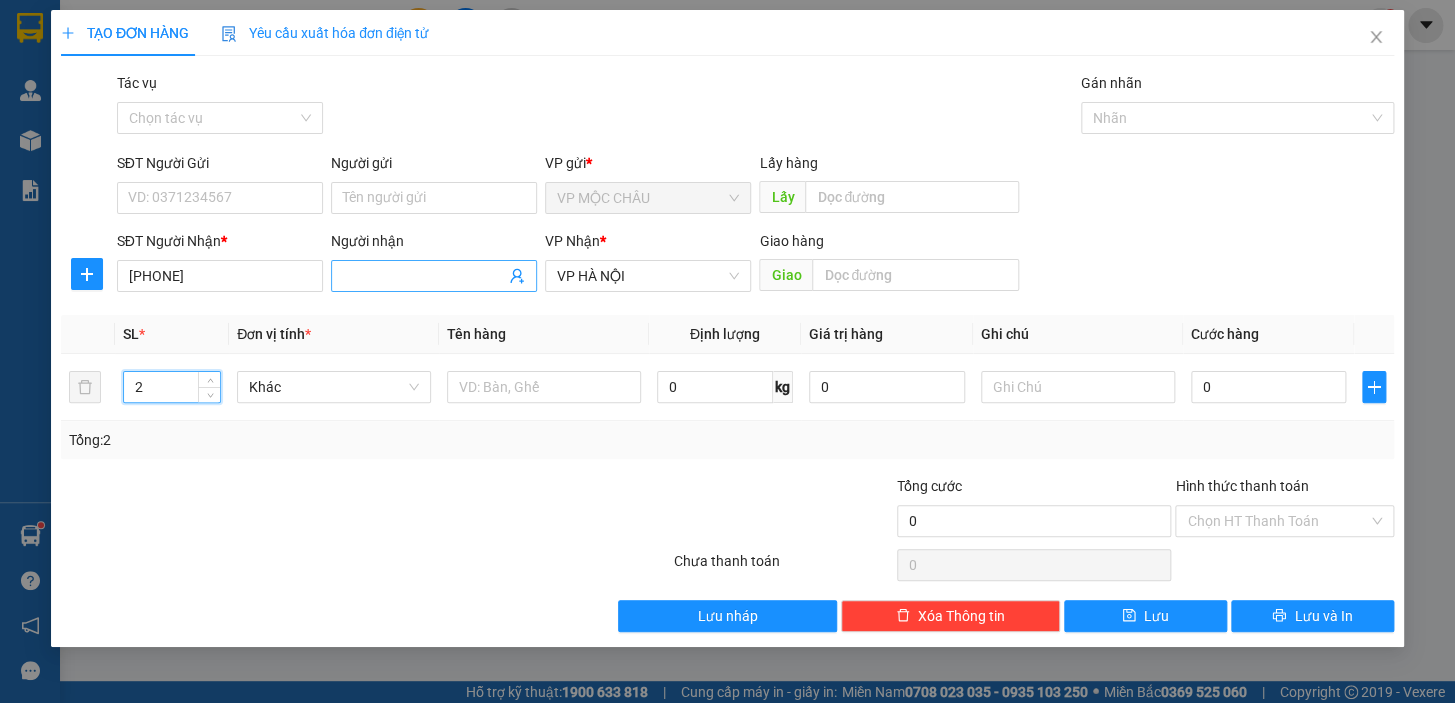 click on "Người nhận" at bounding box center [424, 276] 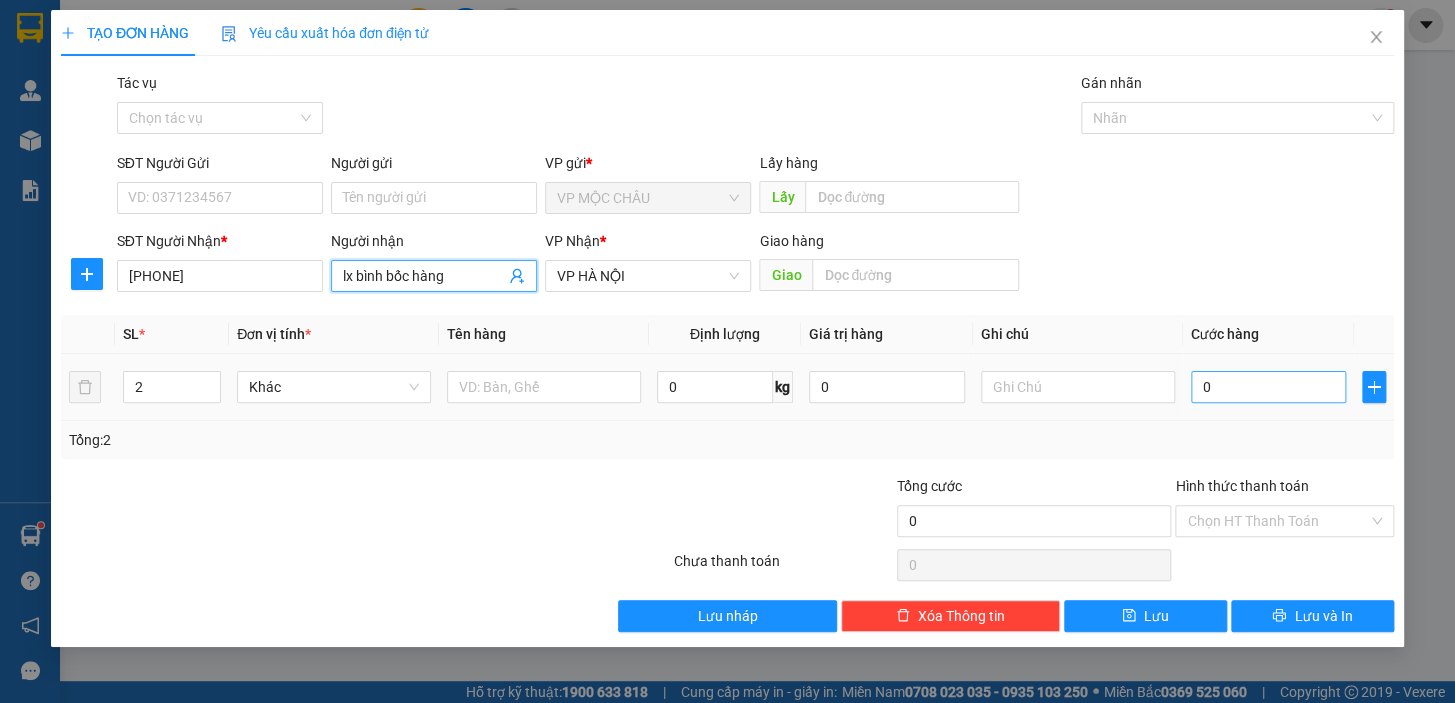 type on "lx bình bốc hàng" 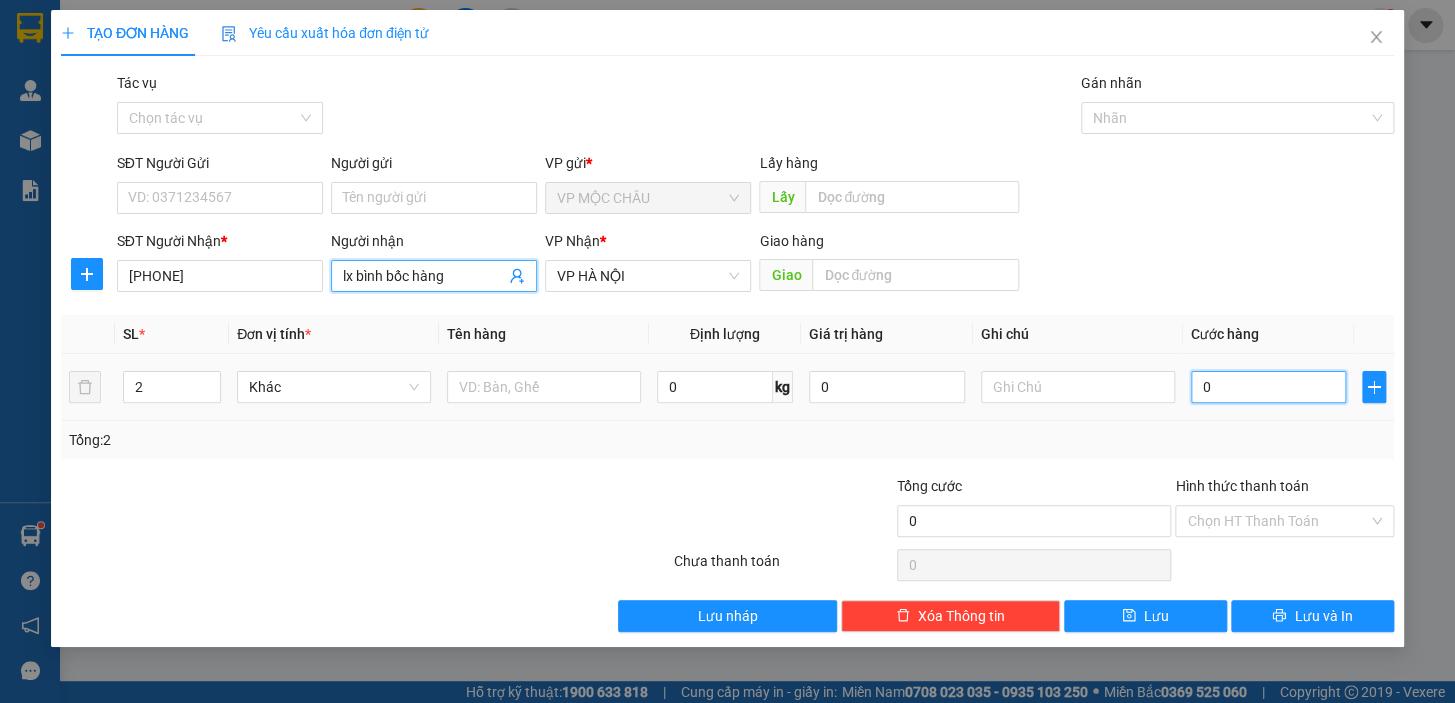 click on "0" at bounding box center (1269, 387) 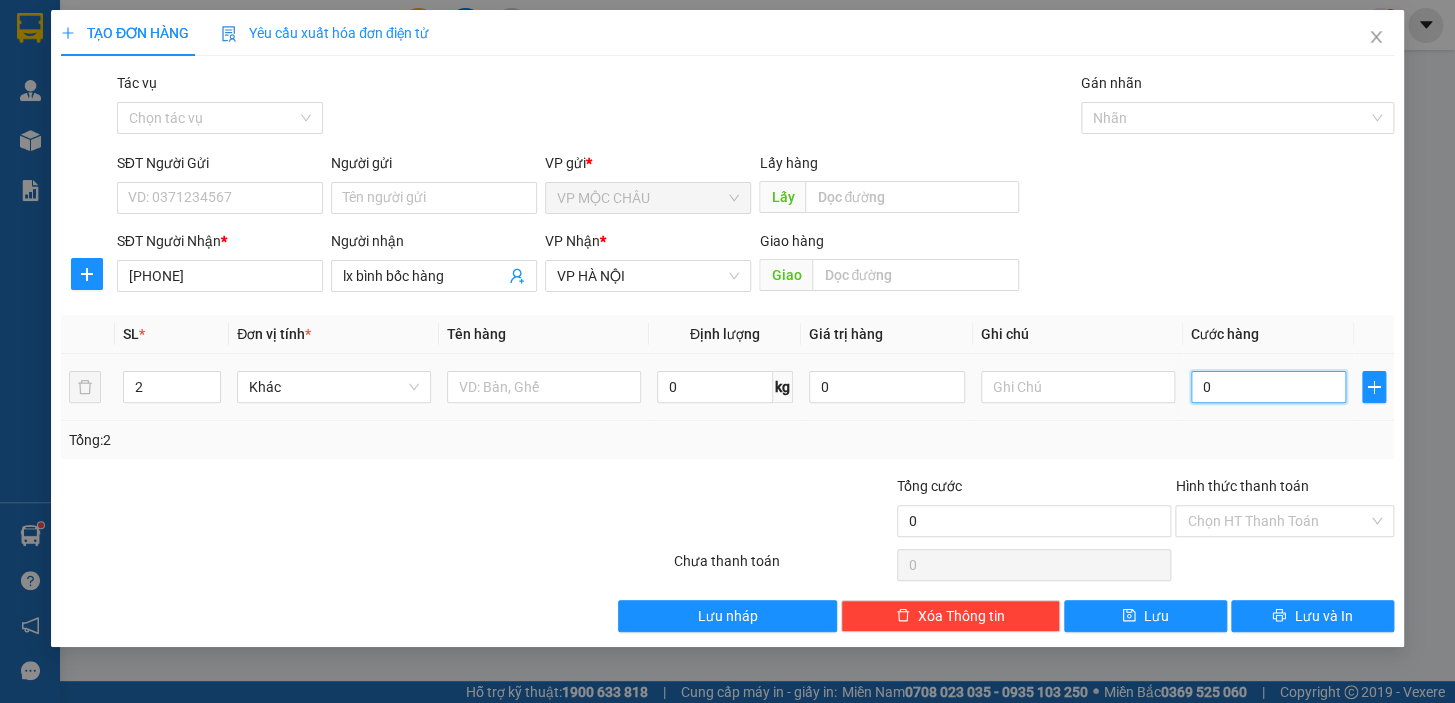 click on "0" at bounding box center (1269, 387) 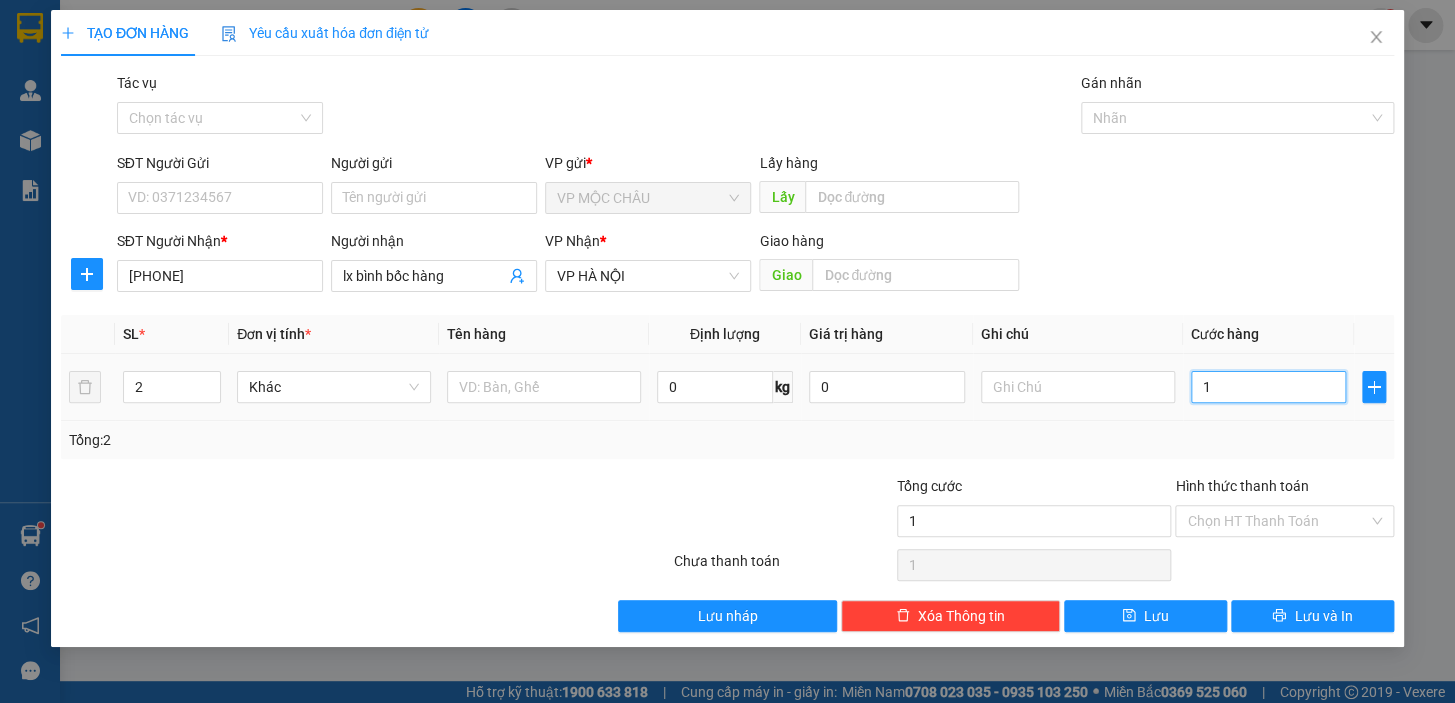 type on "12" 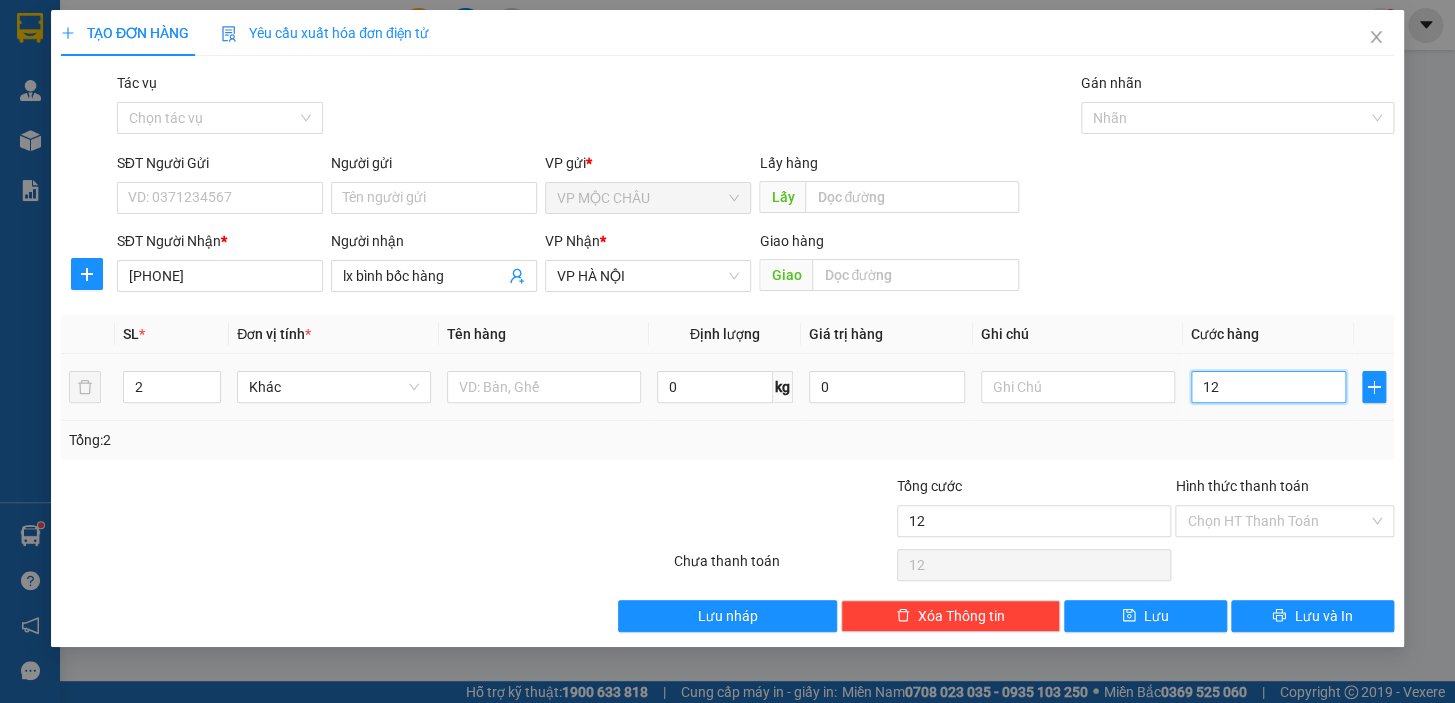 type on "120" 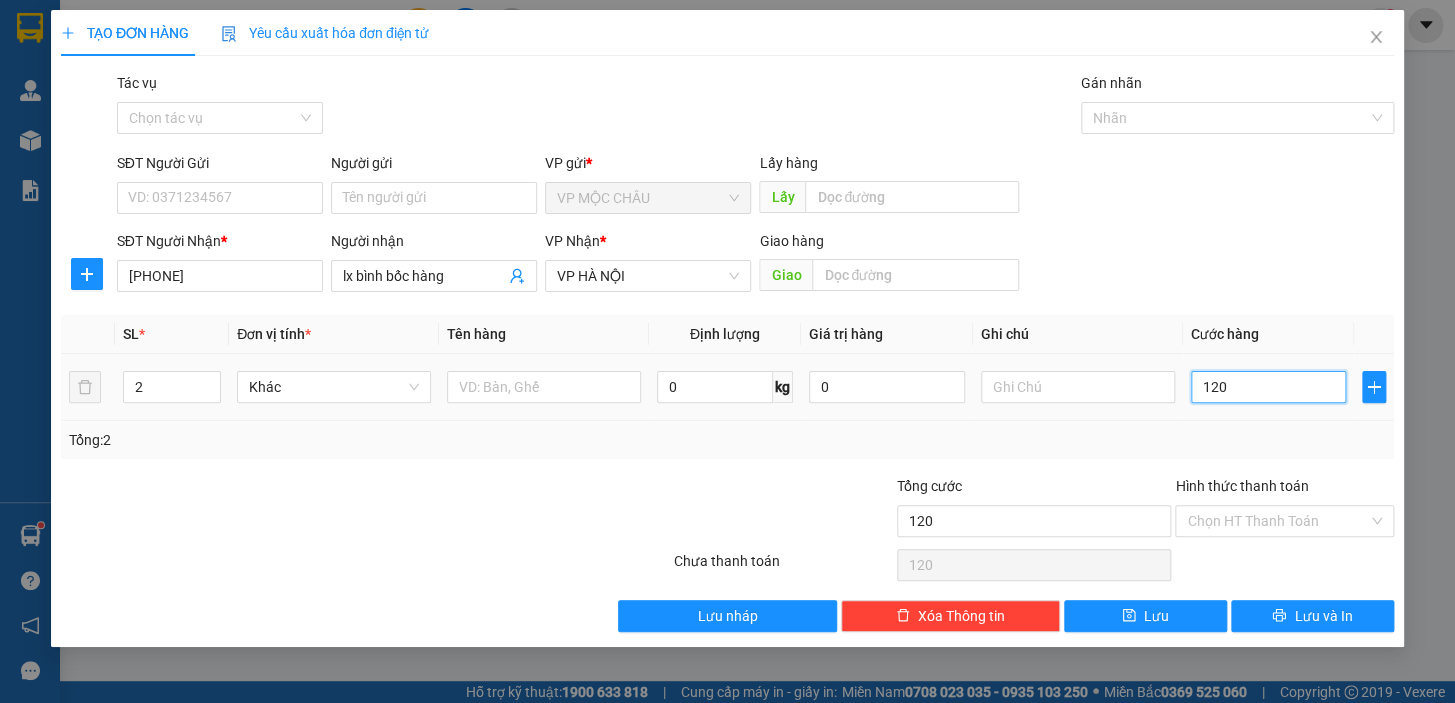 type on "1.200" 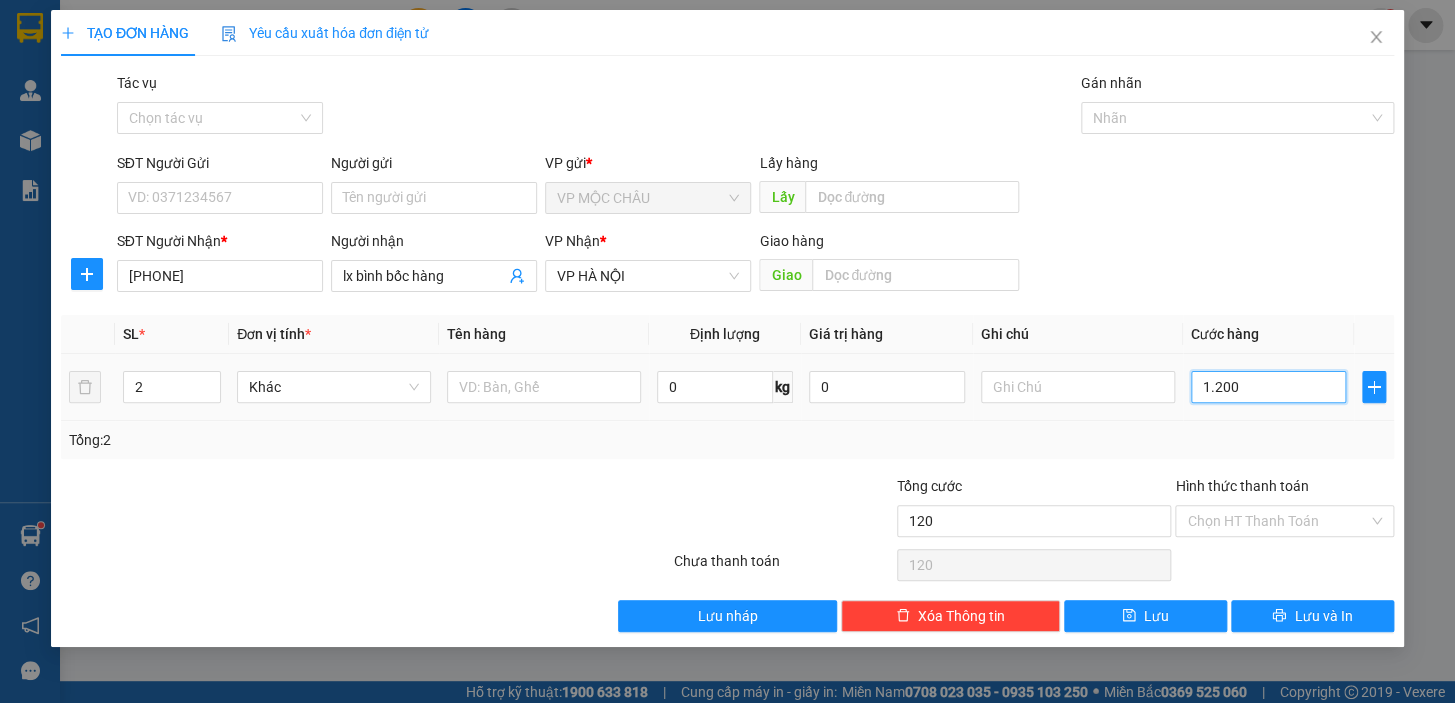 type on "1.200" 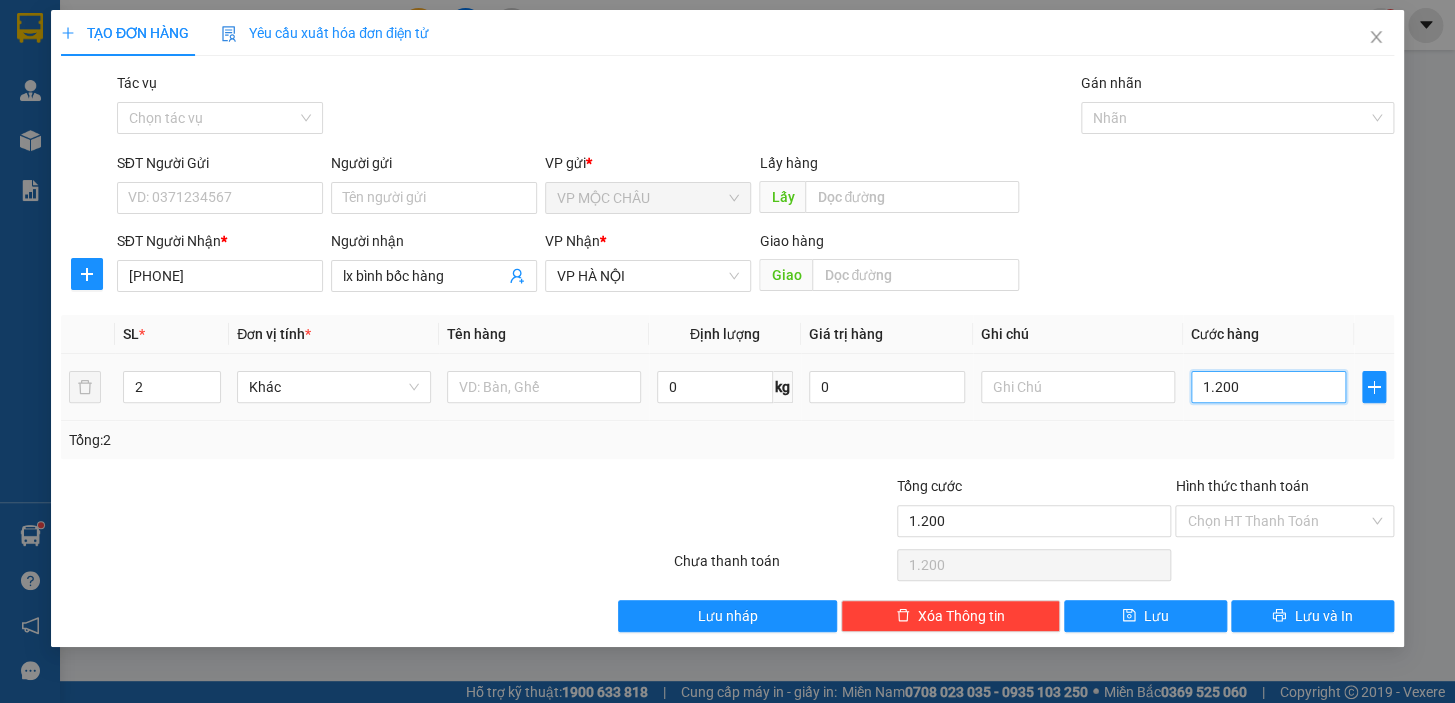 type on "12.000" 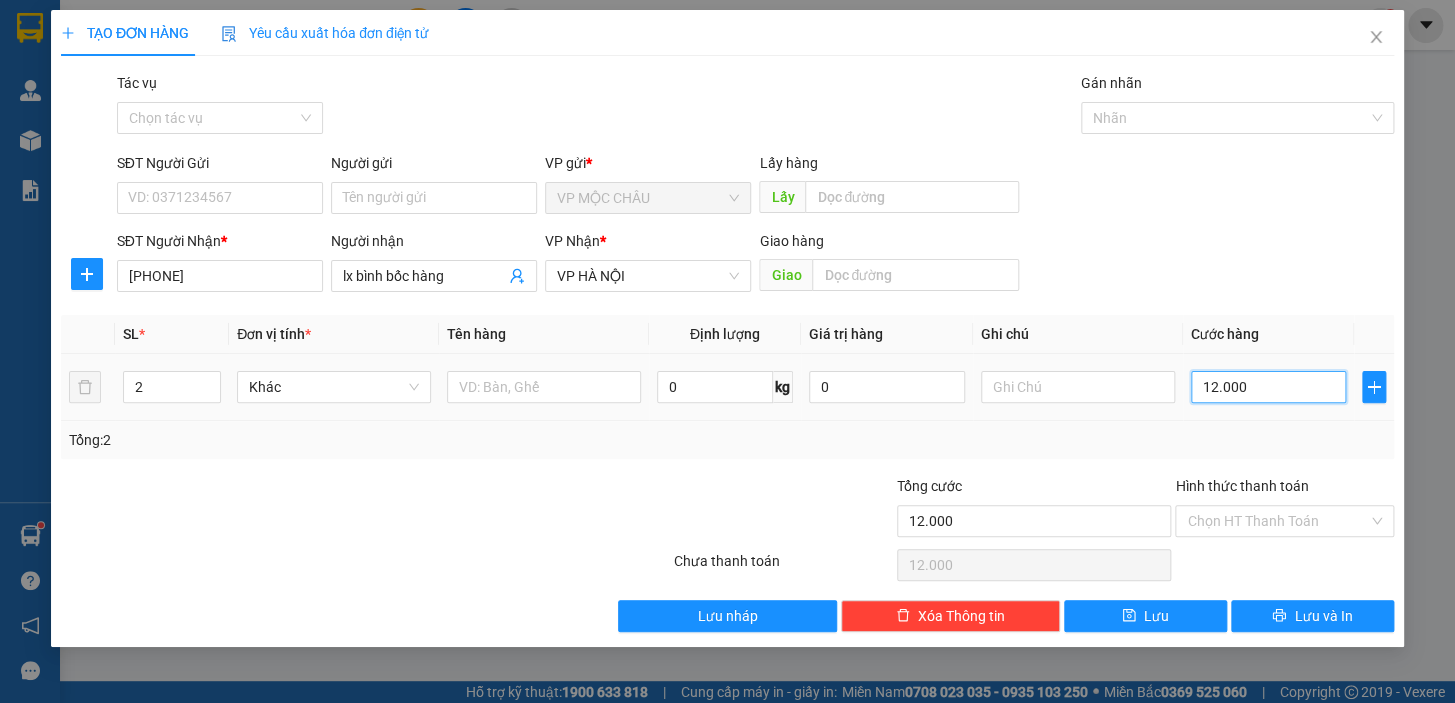type on "120.000" 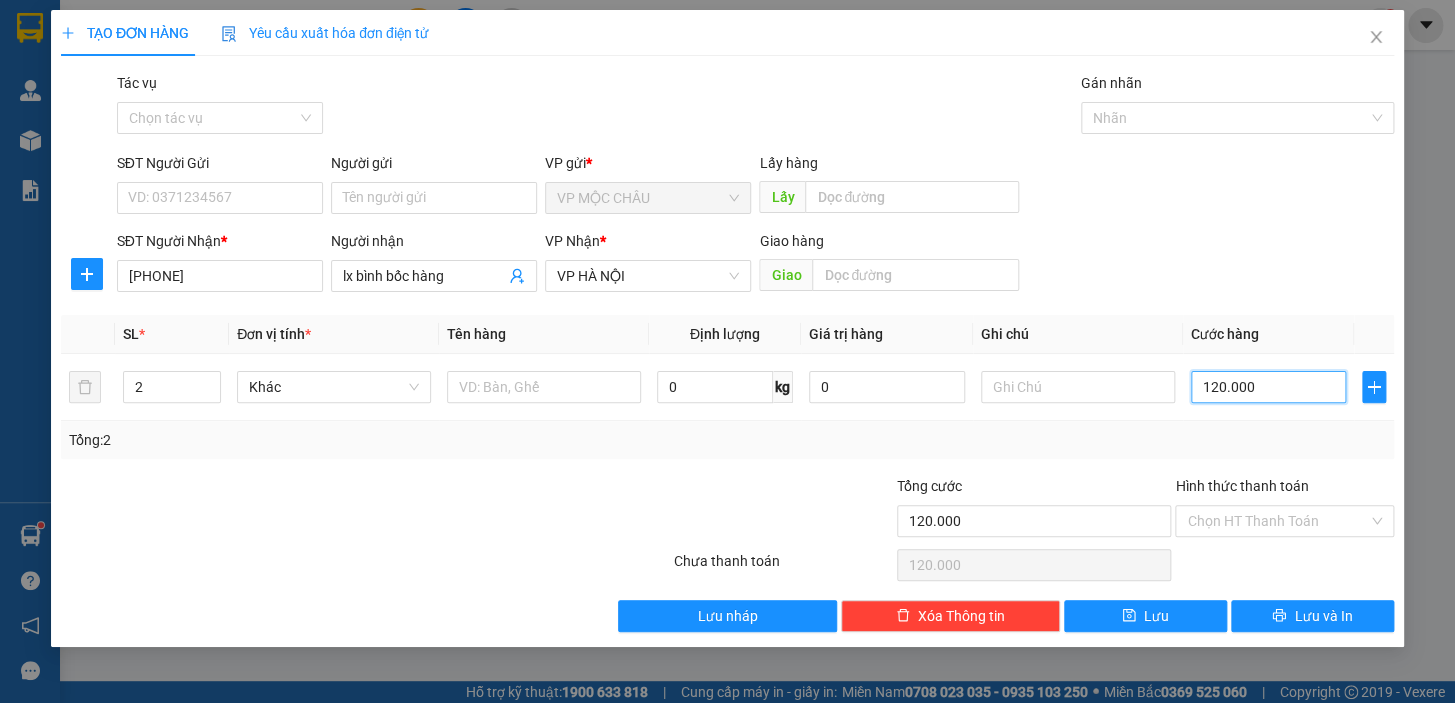 type on "120.000" 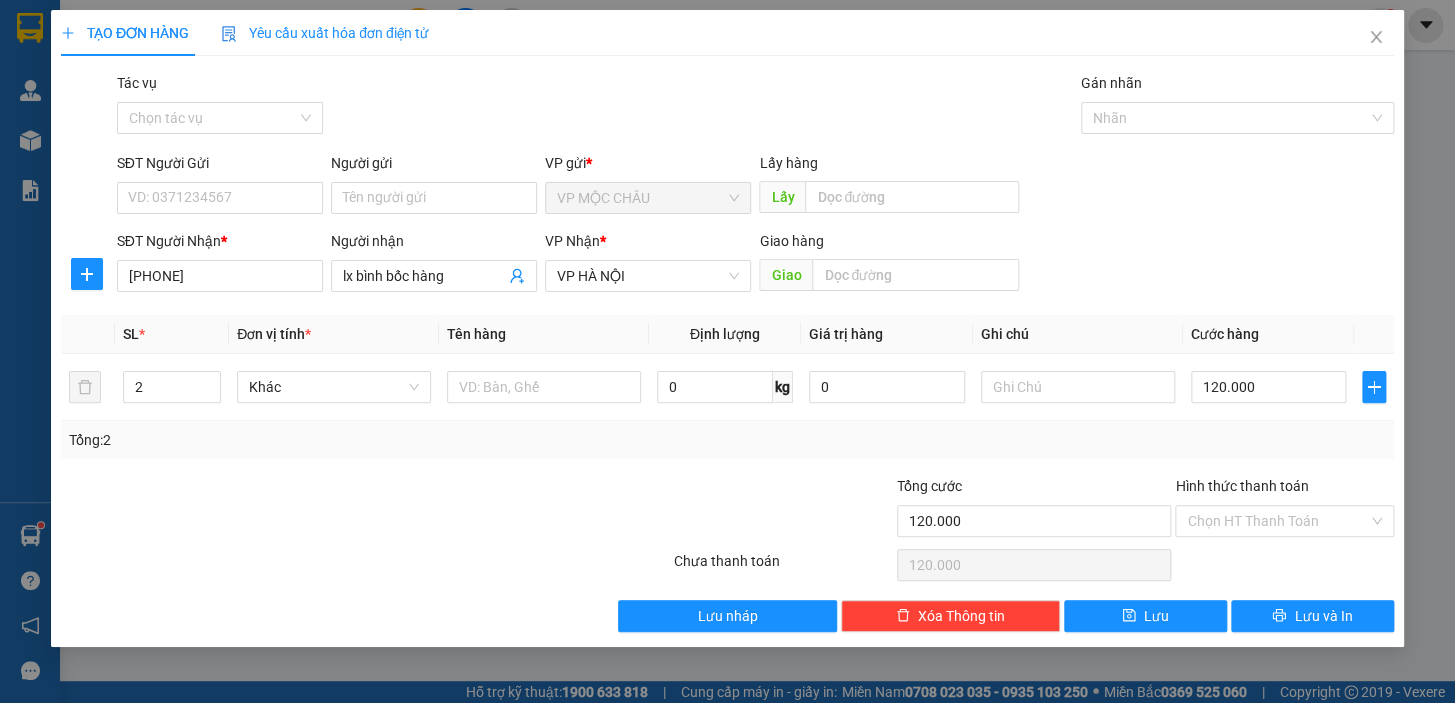click on "Transit Pickup Surcharge Ids Transit Deliver Surcharge Ids Transit Deliver Surcharge Transit Deliver Surcharge Tác vụ Chọn tác vụ Gán nhãn   Nhãn SĐT Người Gửi VD: [PHONE] Người gửi Tên người gửi VP gửi  * VP MỘC CHÂU Lấy hàng Lấy SĐT Người Nhận  * [PHONE] Người nhận lx bình bốc hàng VP Nhận  * VP HÀ NỘI Giao hàng Giao SL  * Đơn vị tính  * Tên hàng  Định lượng Giá trị hàng Ghi chú Cước hàng                   2 Khác 0 kg 0 120.000 Tổng:  2 Tổng cước 120.000 Hình thức thanh toán Chọn HT Thanh Toán Số tiền thu trước 0 Chưa thanh toán 120.000 Chọn HT Thanh Toán Lưu nháp Xóa Thông tin Lưu Lưu và In" at bounding box center [727, 352] 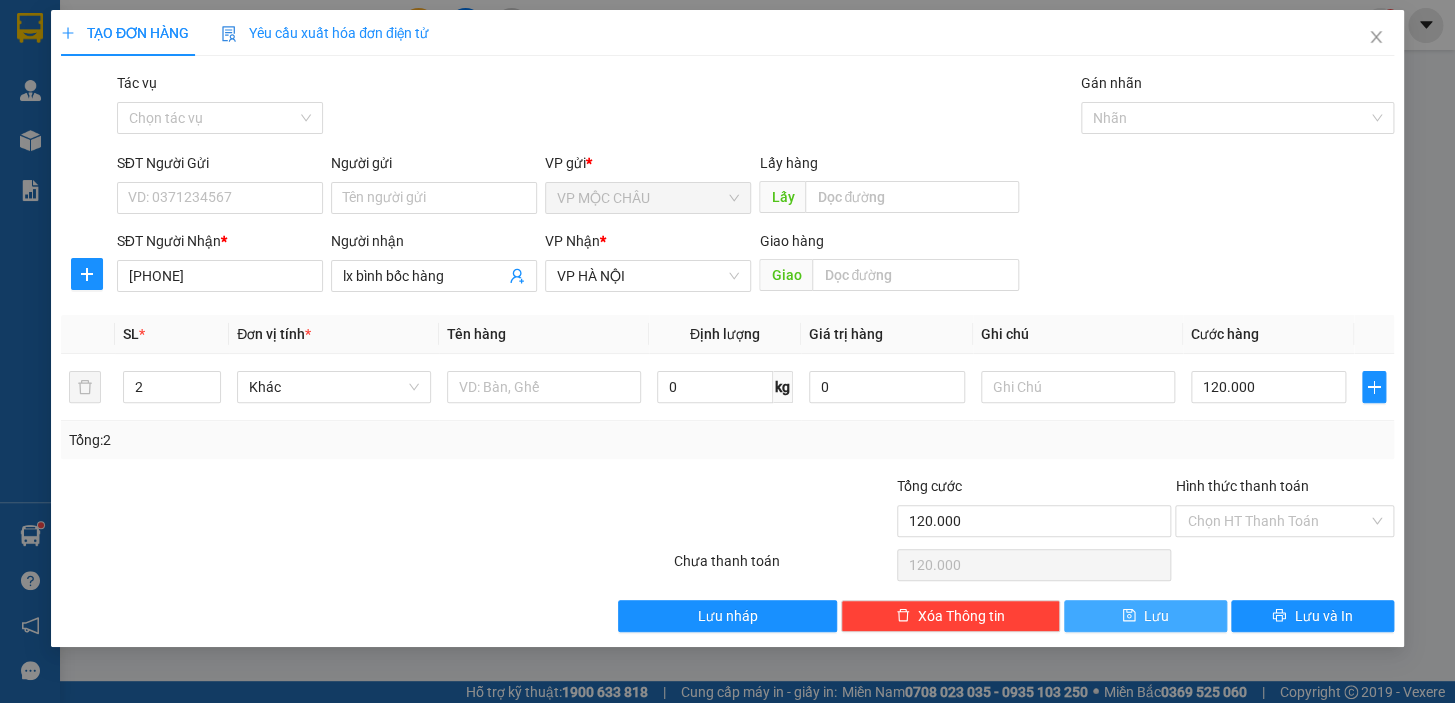 click on "Lưu" at bounding box center [1156, 616] 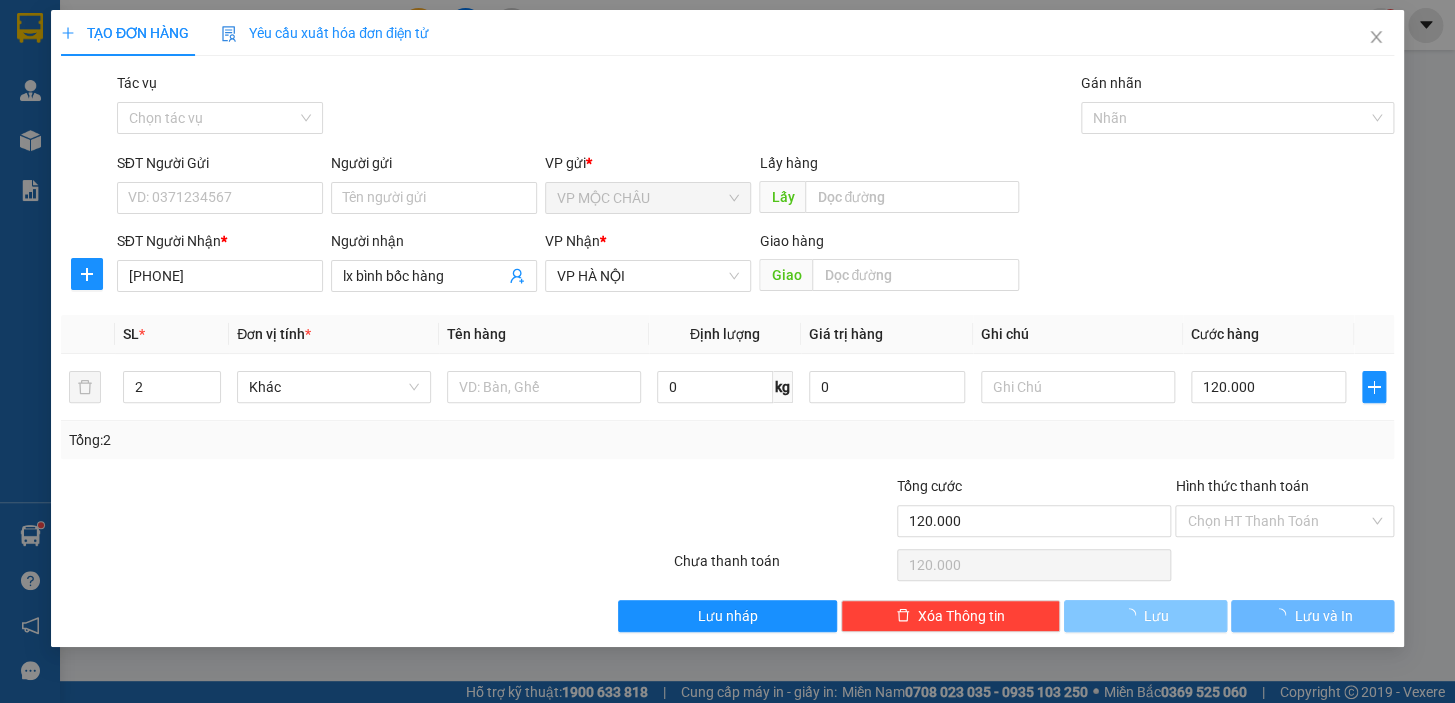 type 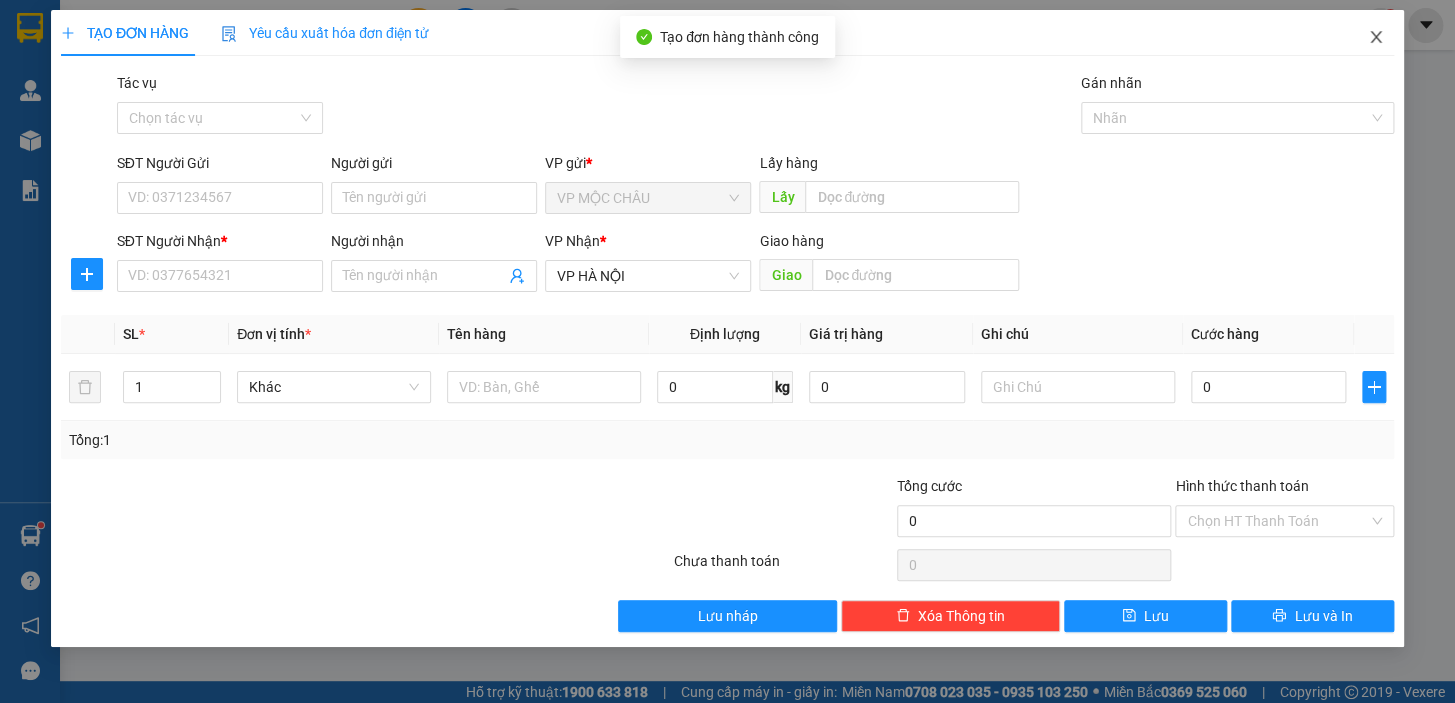 click 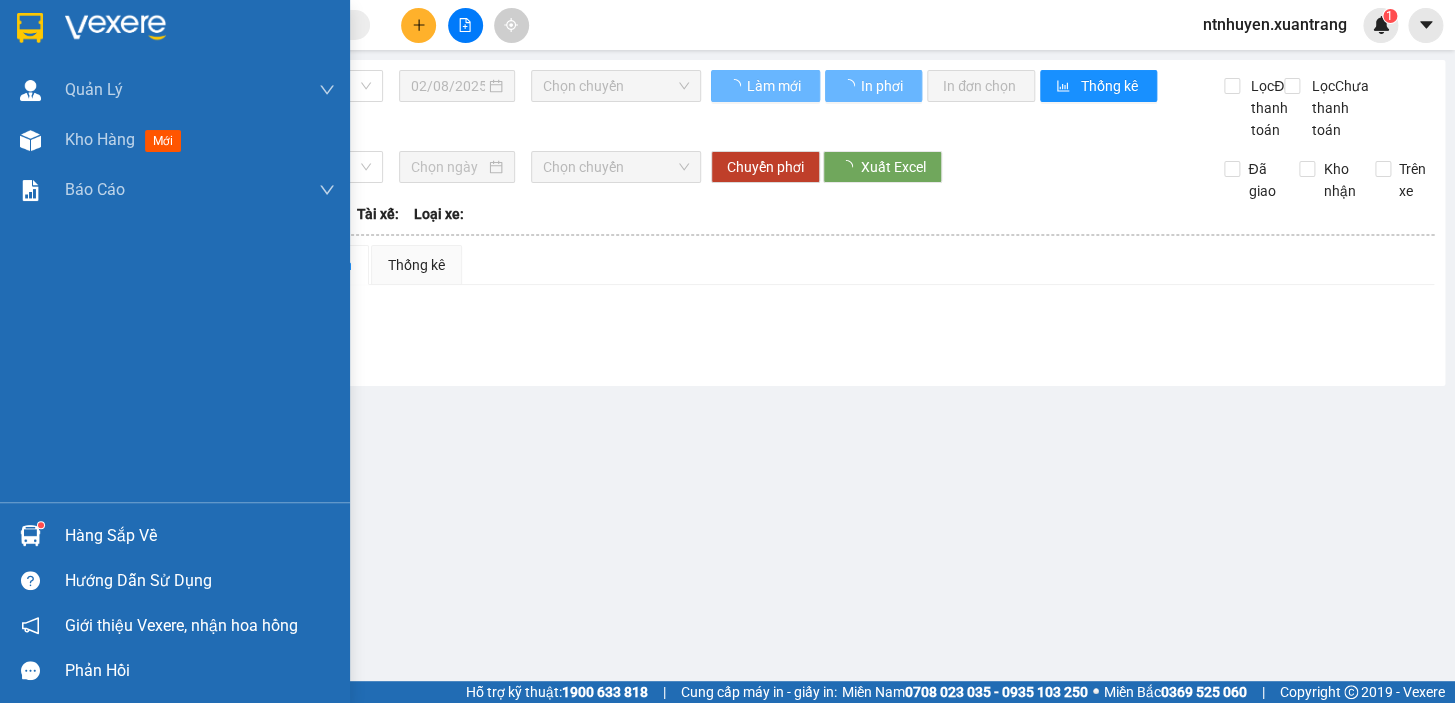 click at bounding box center (30, 28) 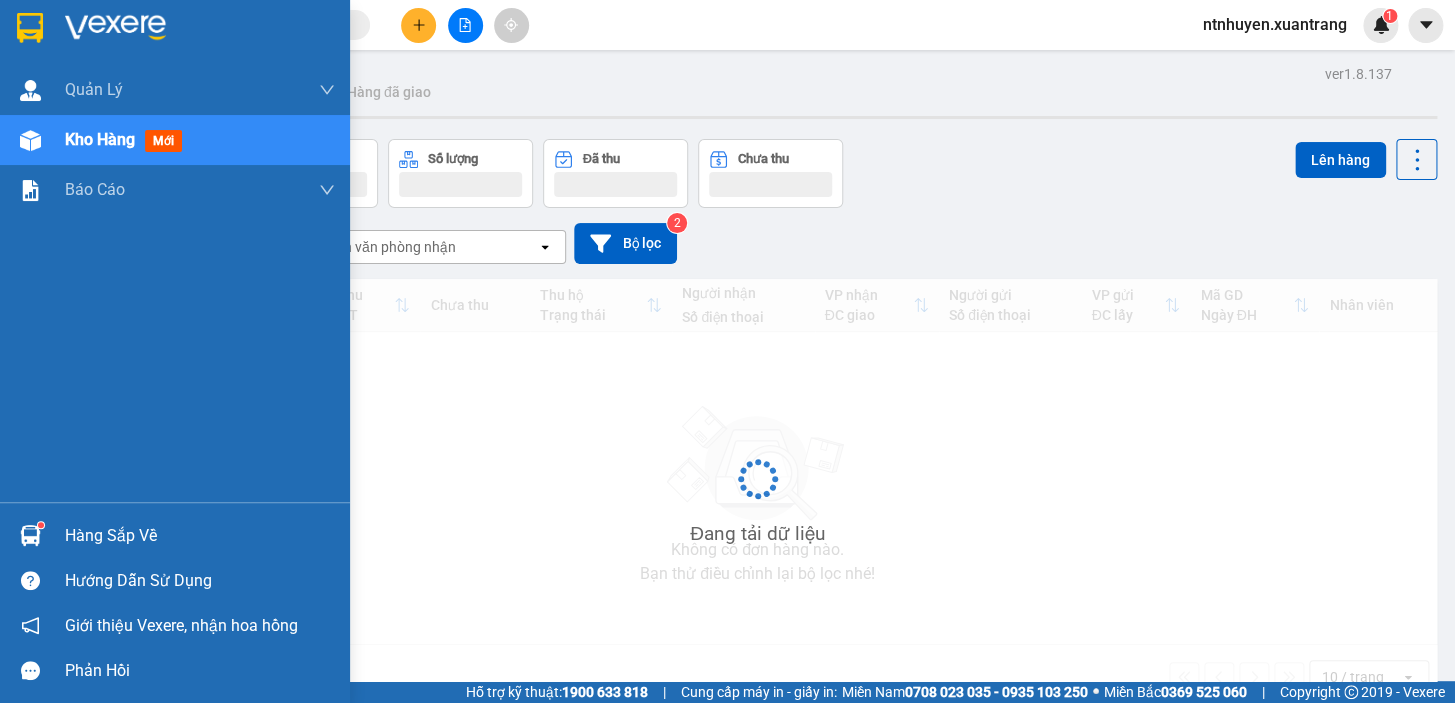 click at bounding box center [200, 28] 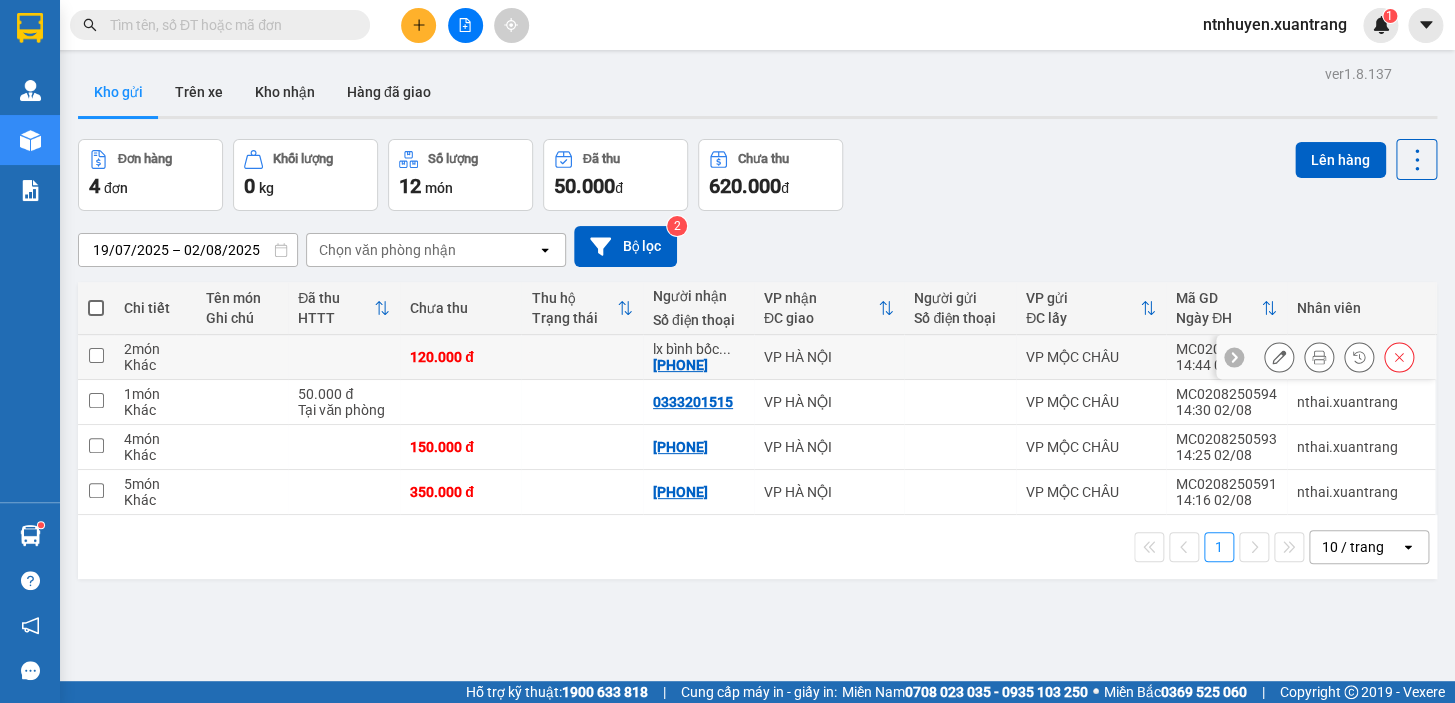 click on "2  món Khác" at bounding box center [155, 357] 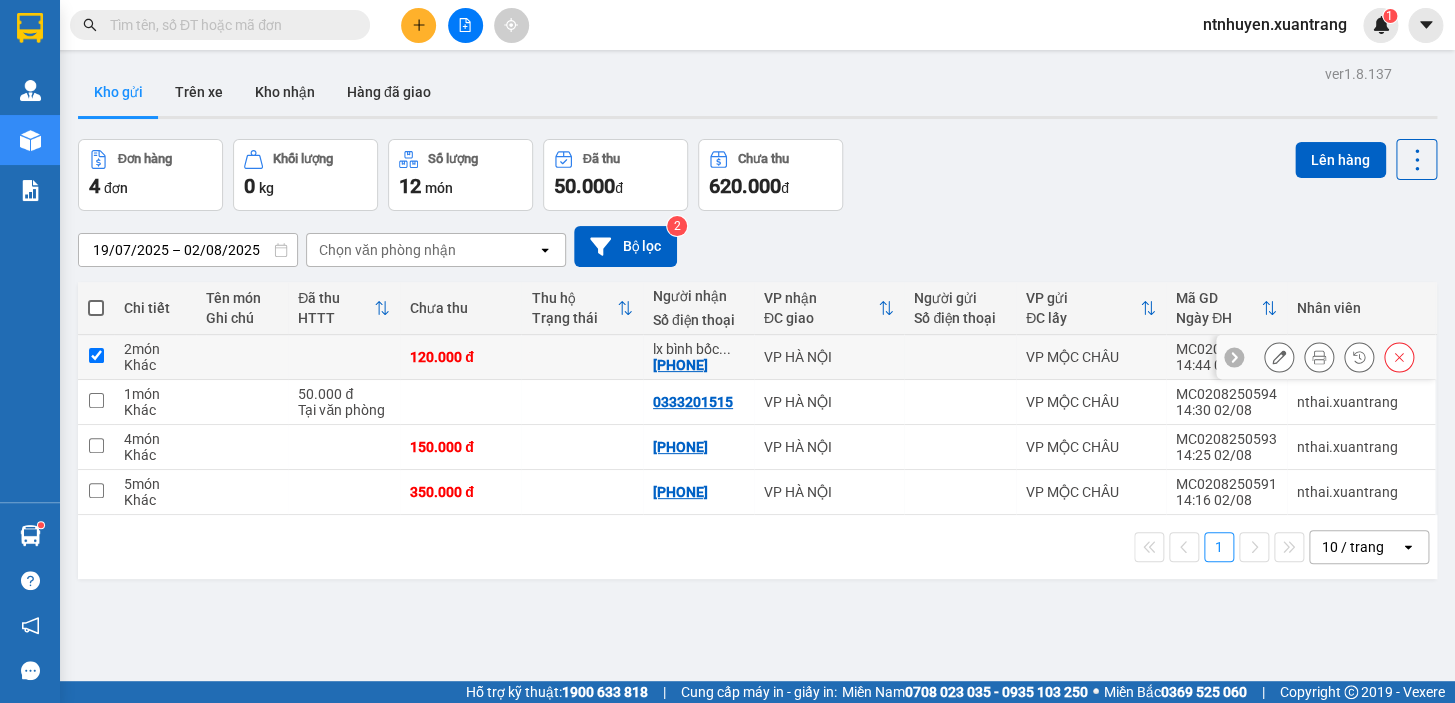 checkbox on "true" 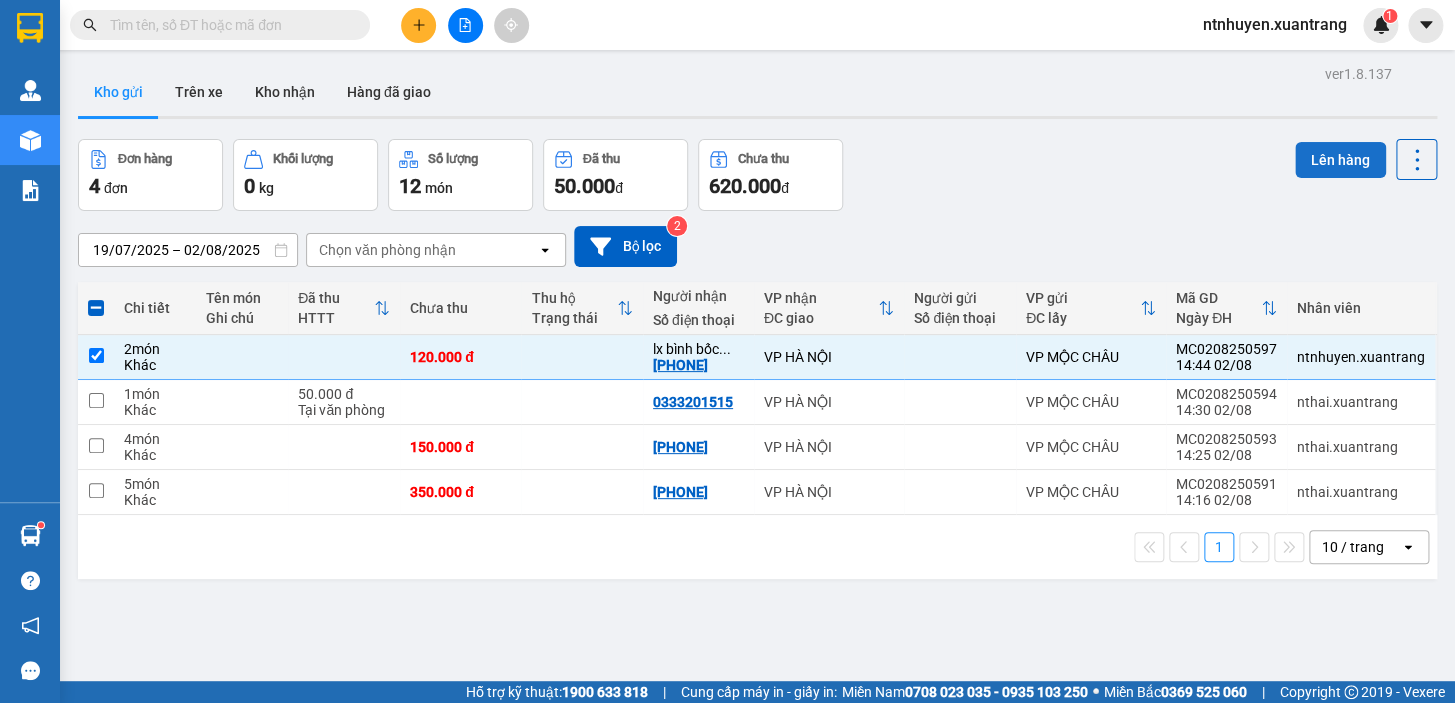 click on "Lên hàng" at bounding box center (1340, 160) 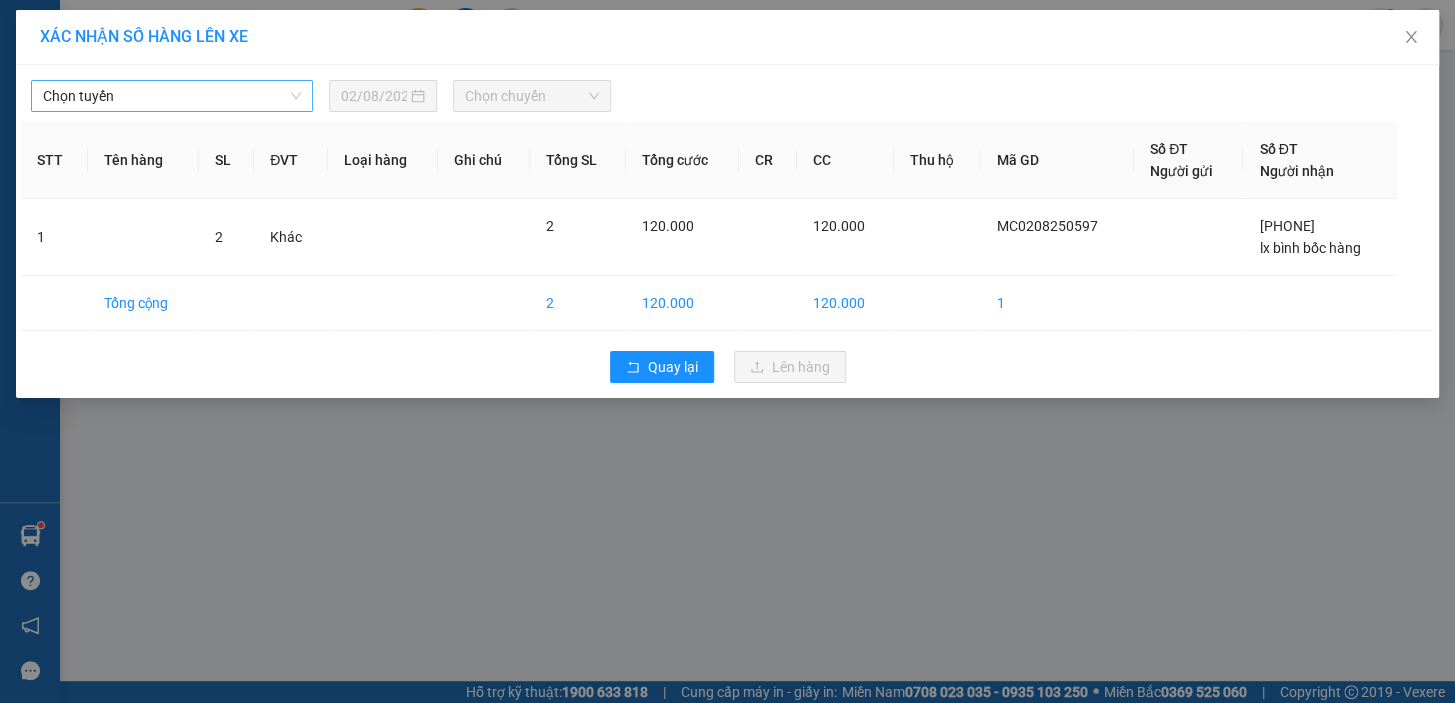 click on "Chọn tuyến" at bounding box center [172, 96] 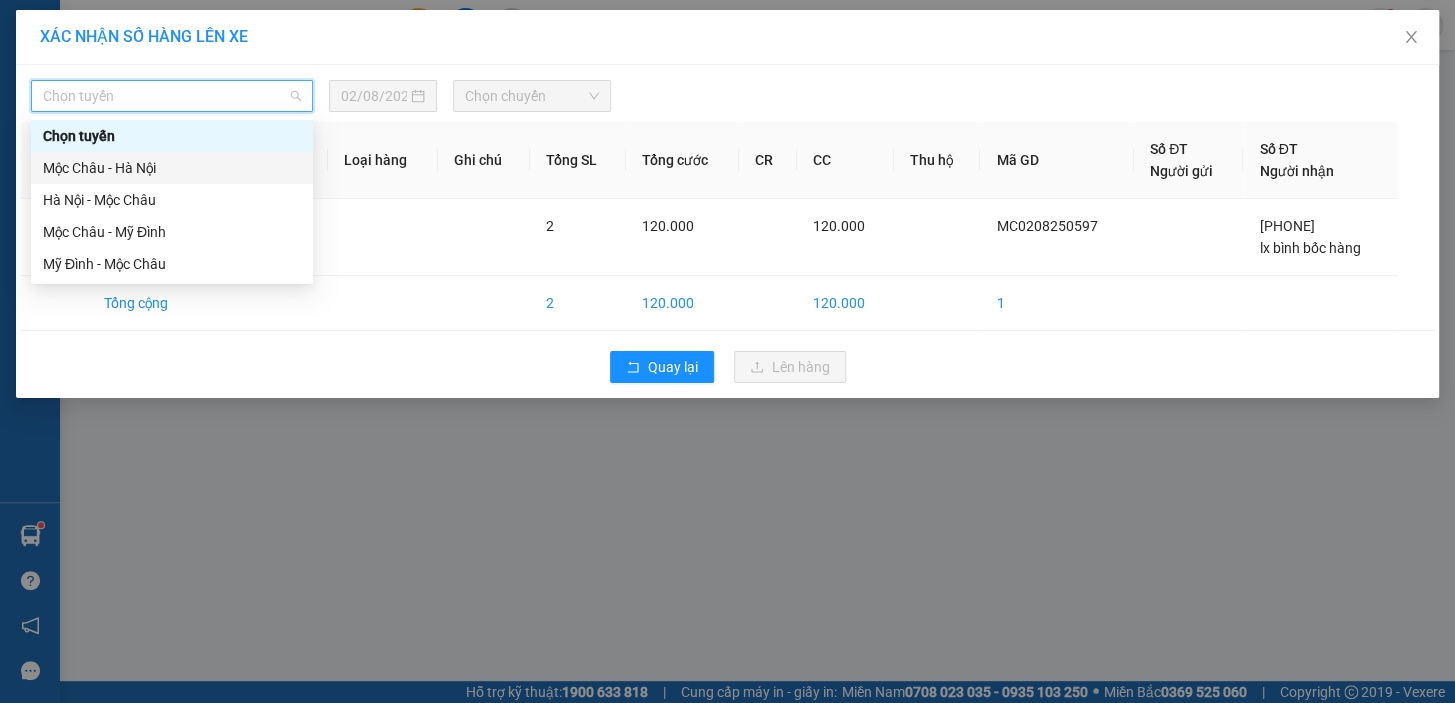 click on "Mộc Châu - Hà Nội" at bounding box center (172, 168) 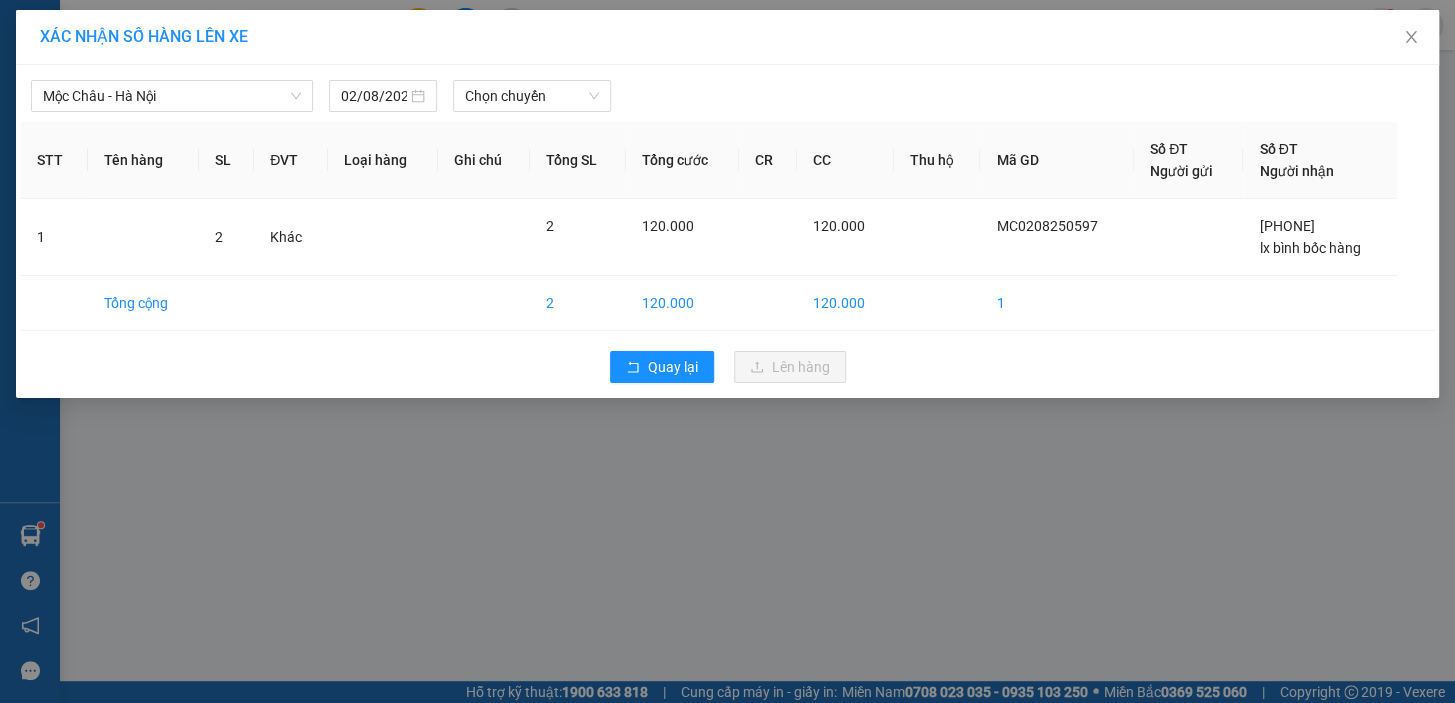click on "Mộc Châu - Hà Nội 02/08/2025 Chọn chuyến STT Tên hàng SL ĐVT Loại hàng Ghi chú Tổng SL Tổng cước CR CC Thu hộ Mã GD Số ĐT Người gửi Số ĐT Người nhận 1 2 Khác 2 120.000 120.000 MC0208250597 [PHONE] lx bình bốc hàng  Tổng cộng 2 120.000 120.000 1 Quay lại Lên hàng" at bounding box center (727, 231) 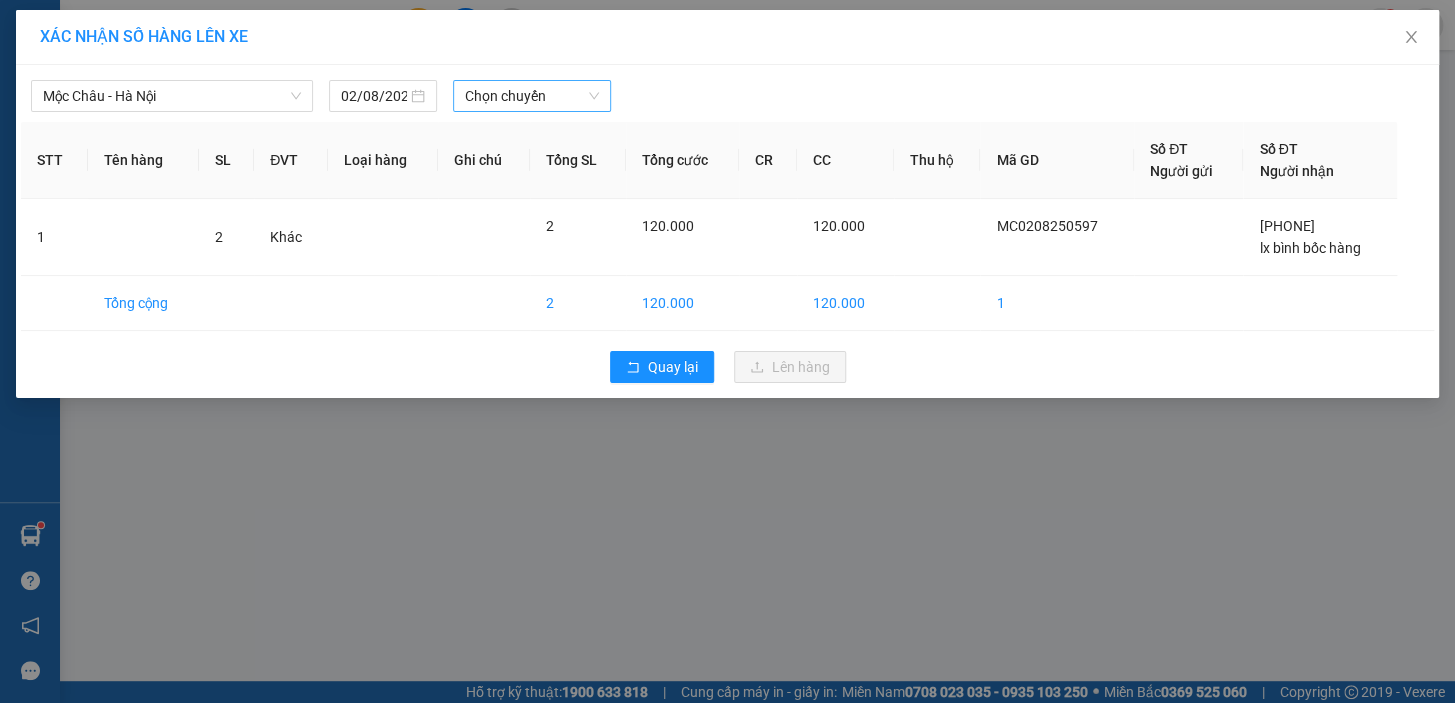 click on "Chọn chuyến" at bounding box center (532, 96) 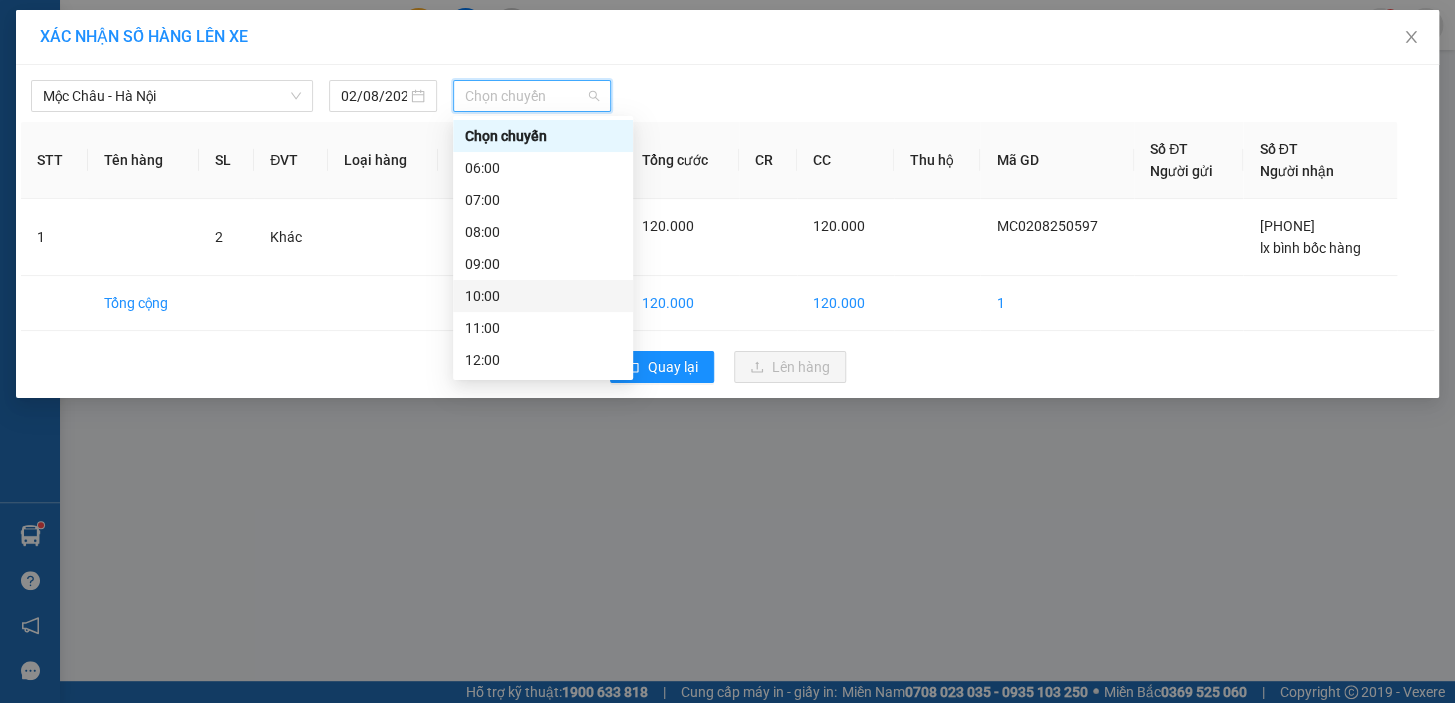 click on "10:00" at bounding box center [543, 296] 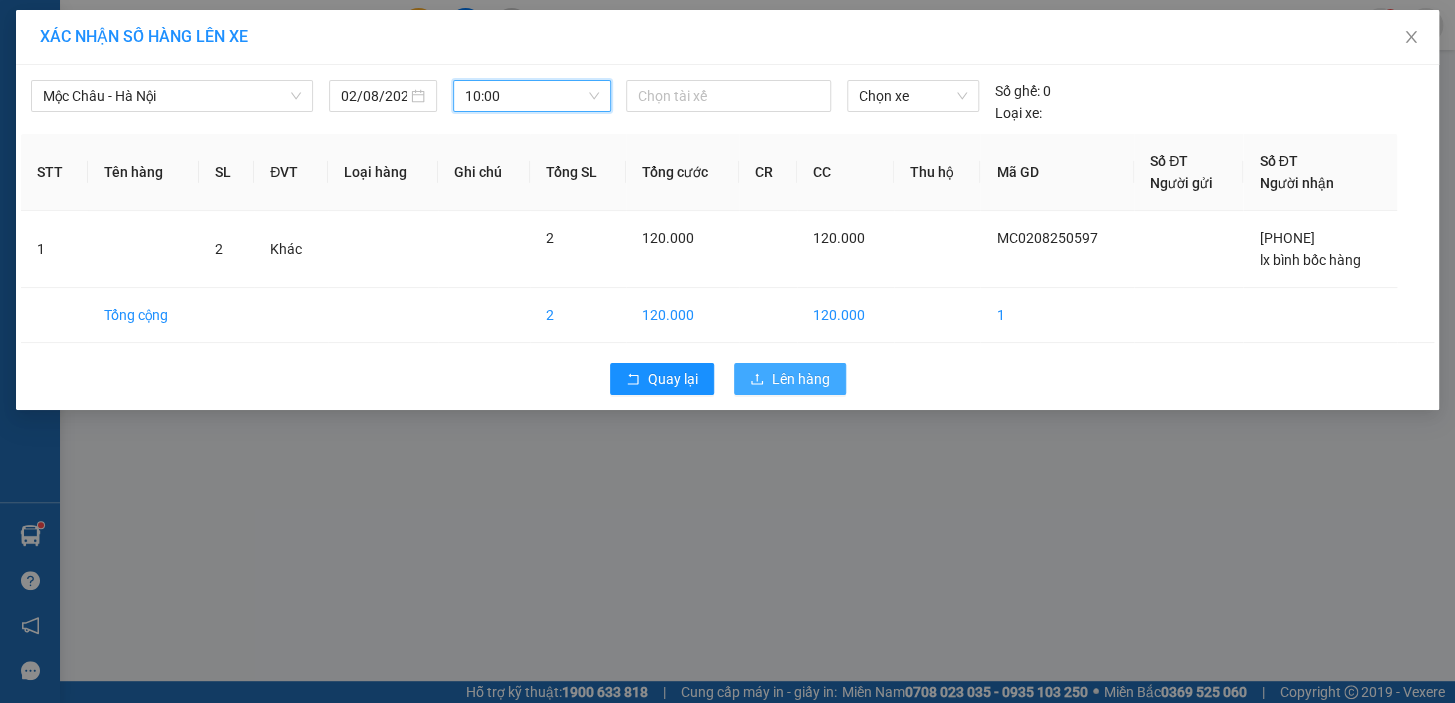 click on "Lên hàng" at bounding box center [801, 379] 